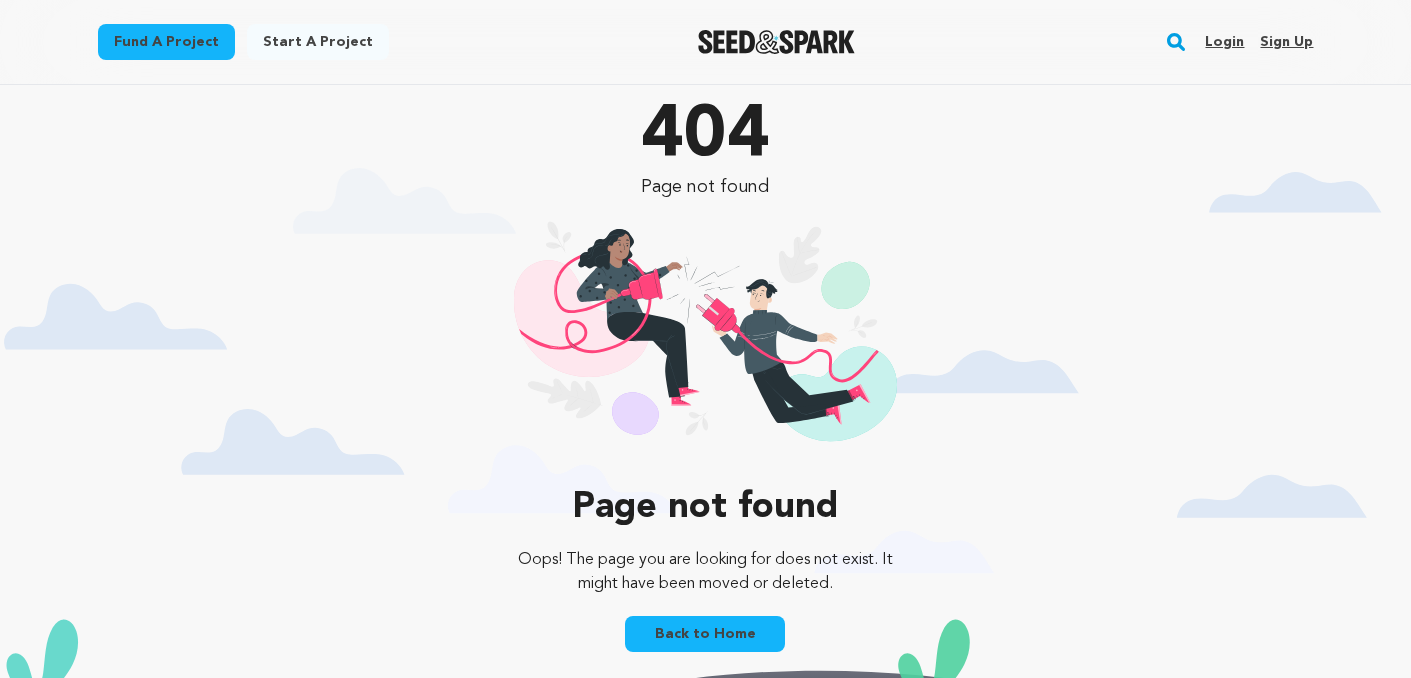 scroll, scrollTop: 0, scrollLeft: 0, axis: both 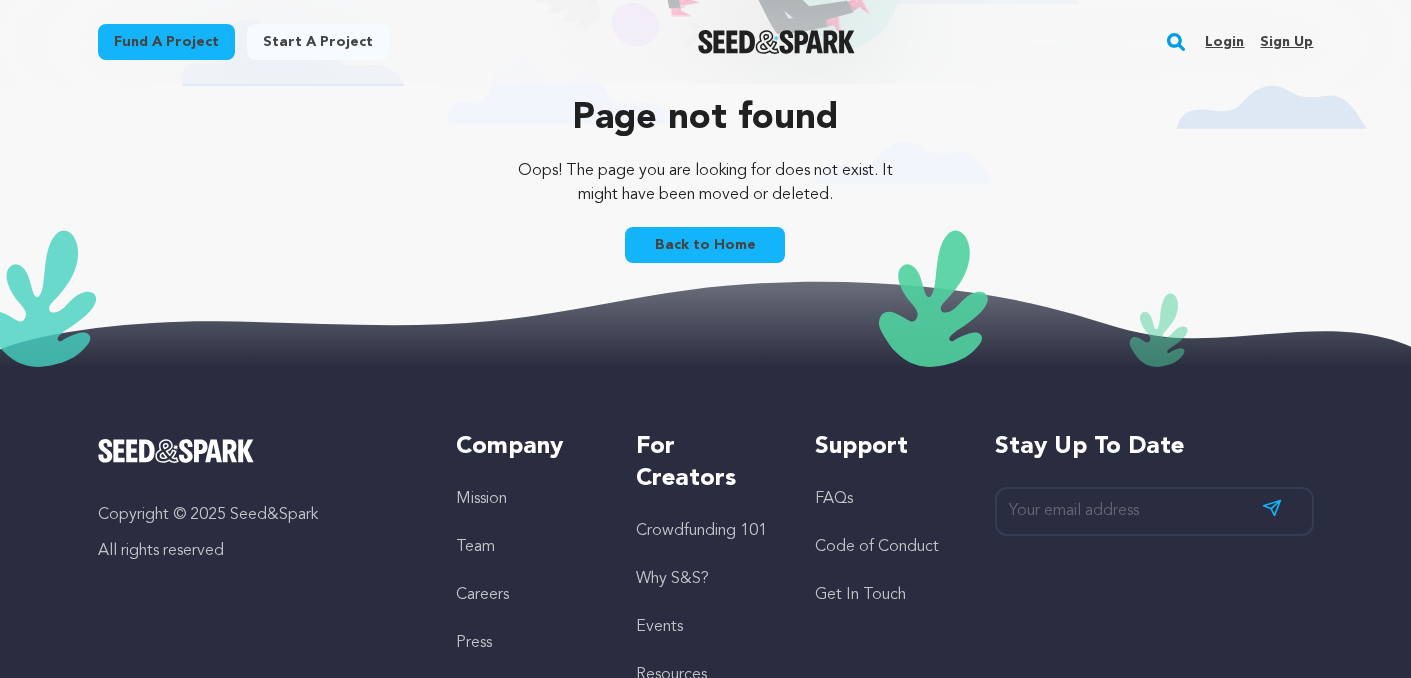 click on "Back to Home" at bounding box center [705, 249] 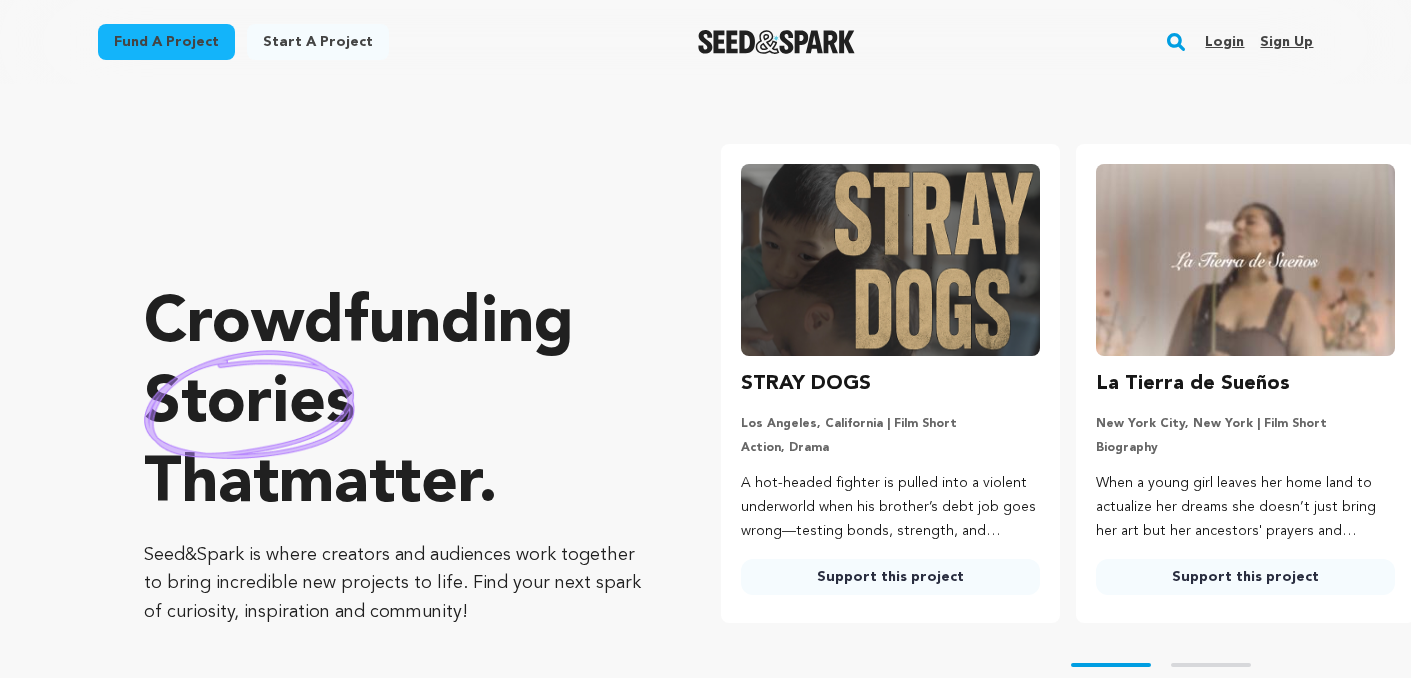 scroll, scrollTop: 0, scrollLeft: 0, axis: both 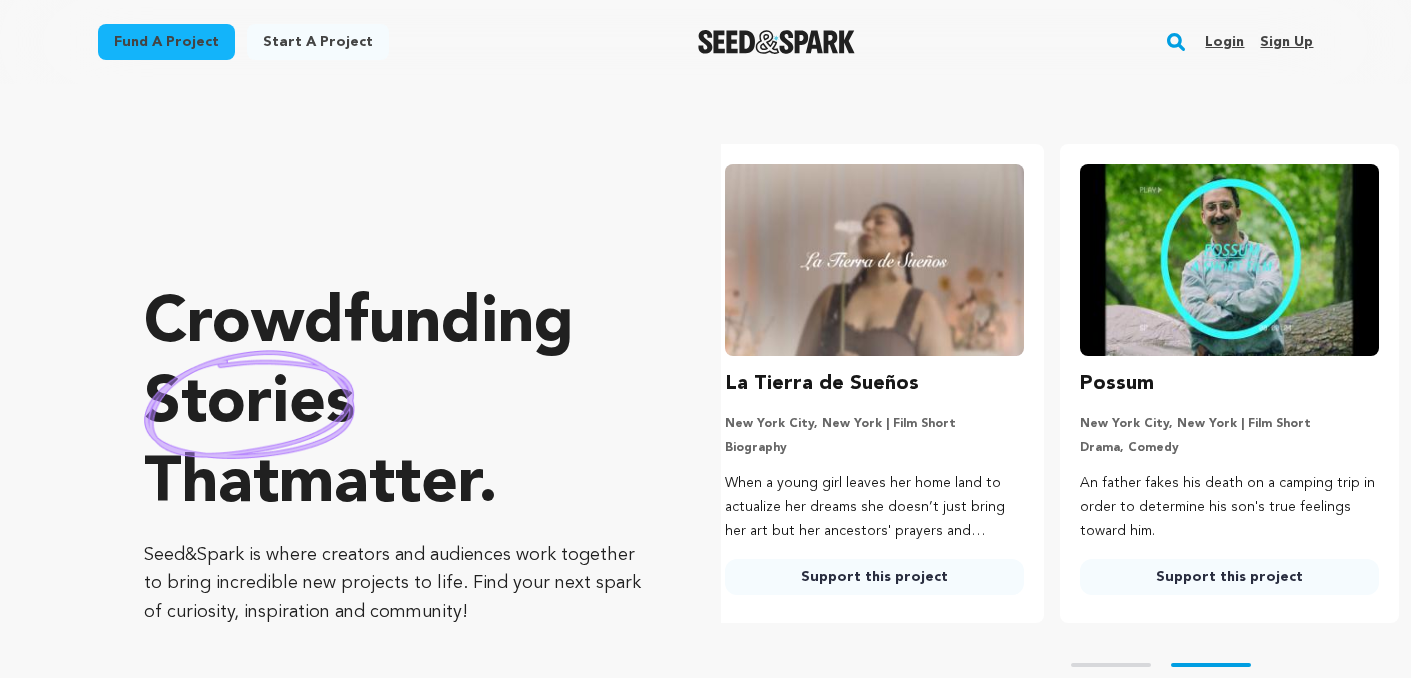 click 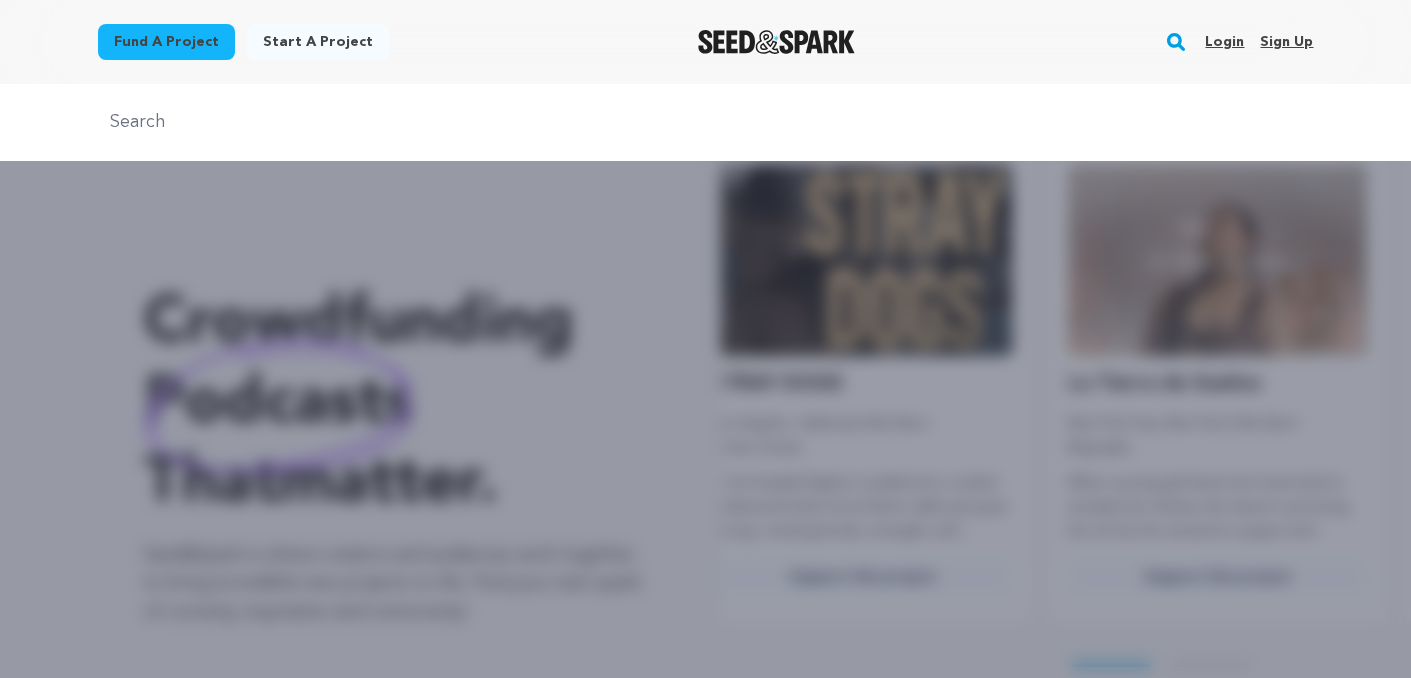 scroll, scrollTop: 0, scrollLeft: 0, axis: both 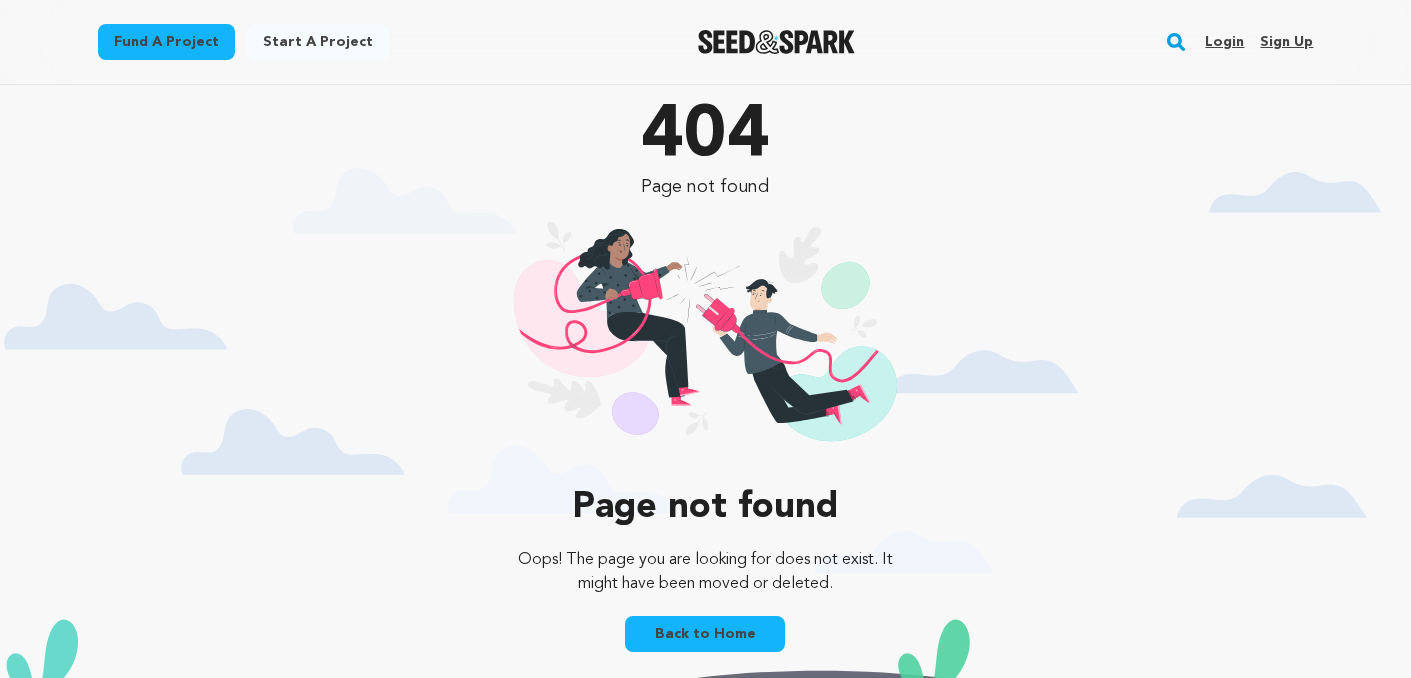 click on "Back to Home" at bounding box center [705, 634] 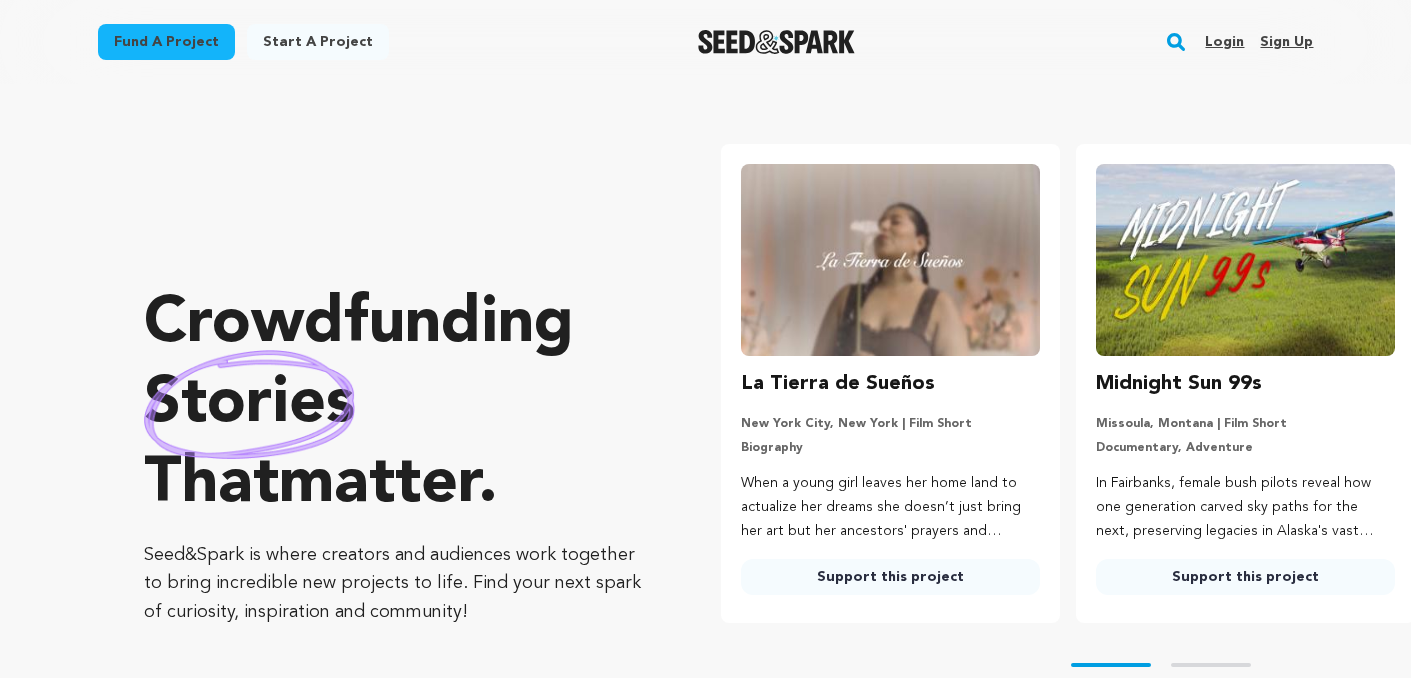 scroll, scrollTop: 0, scrollLeft: 0, axis: both 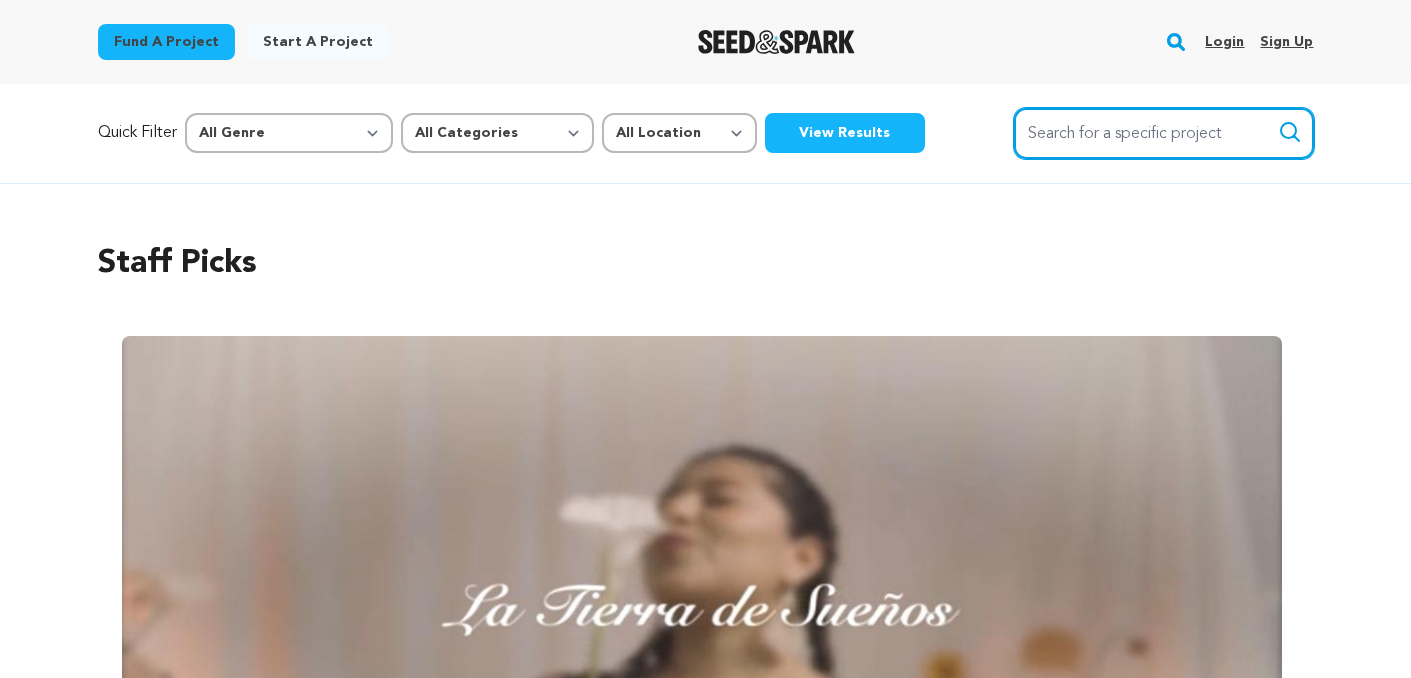 click on "Search for a specific project" at bounding box center (1164, 133) 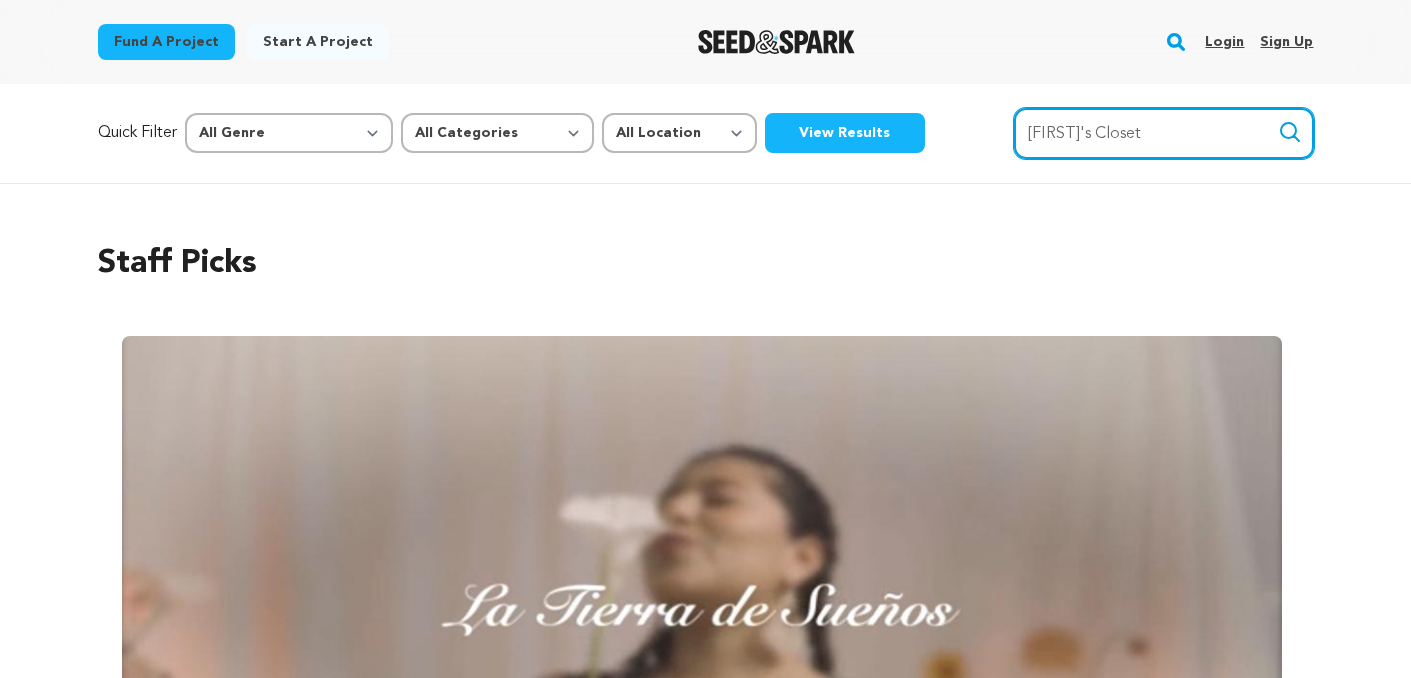 type on "[FIRST]'s Closet" 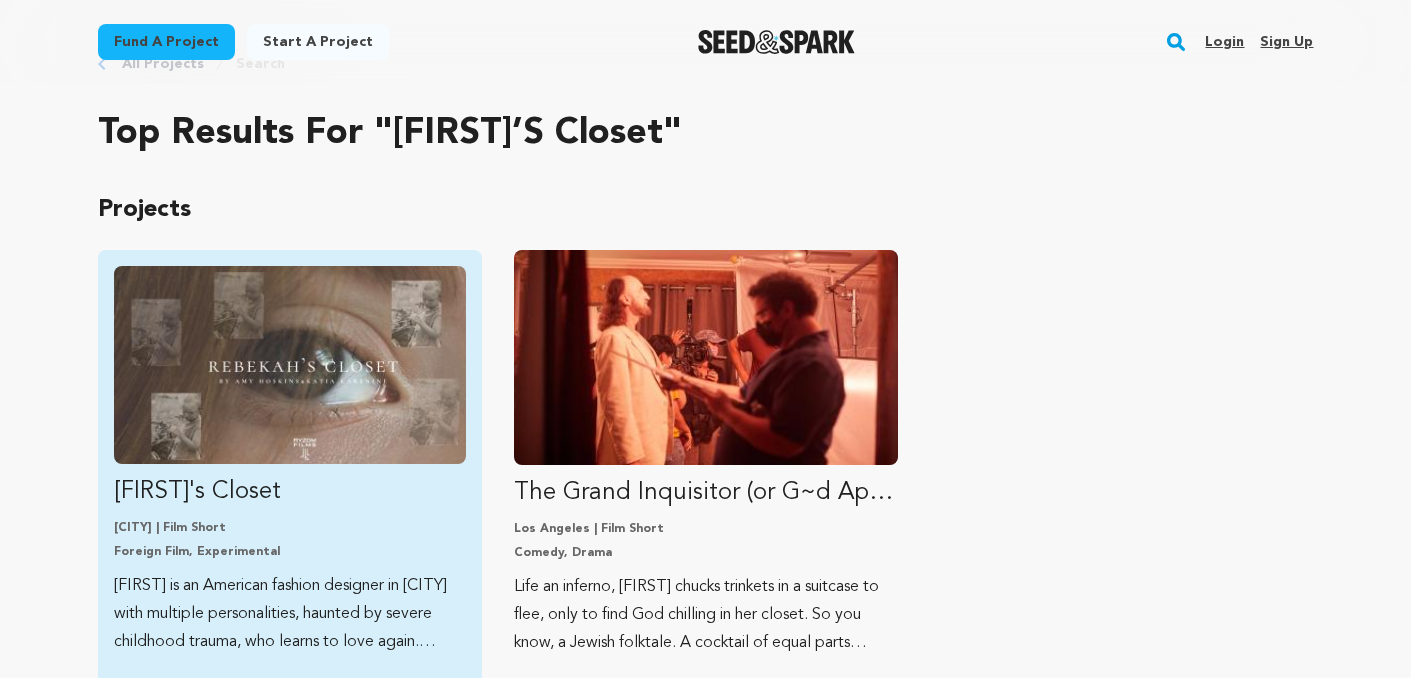 scroll, scrollTop: 77, scrollLeft: 0, axis: vertical 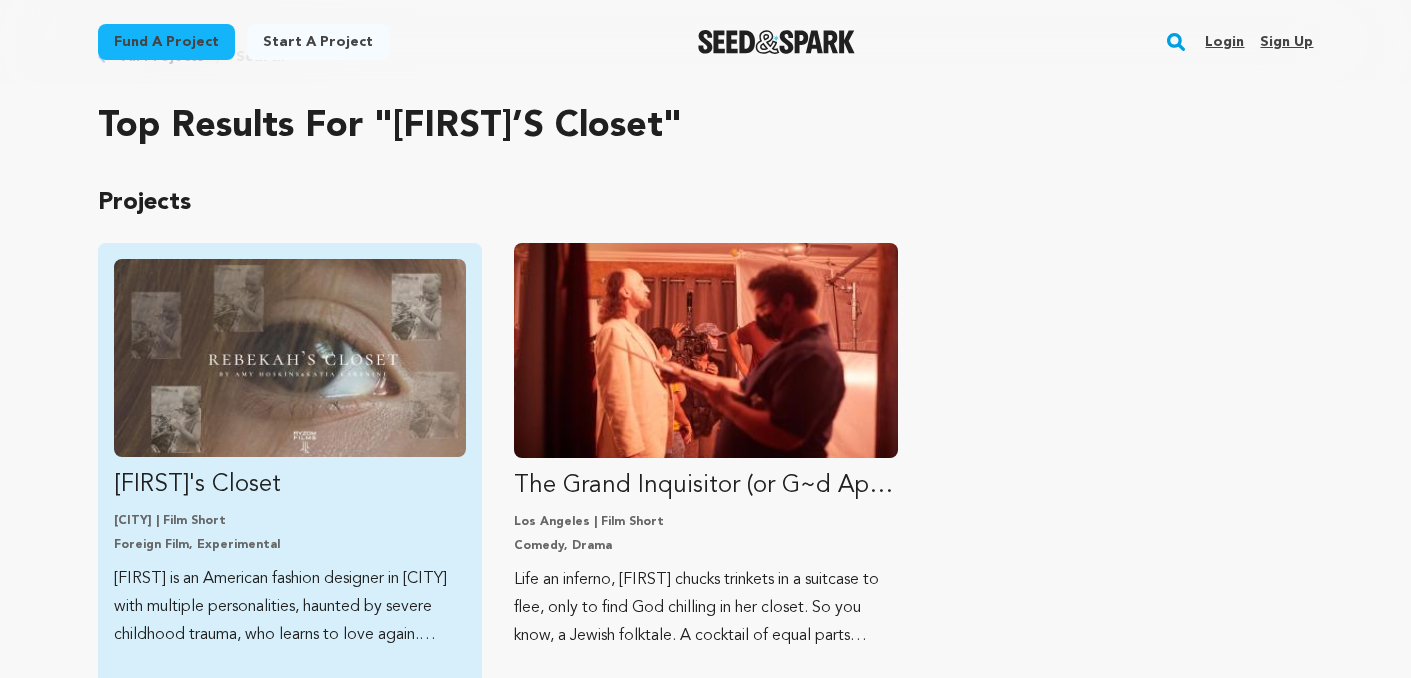 click on "[FIRST]'s Closet" at bounding box center (290, 485) 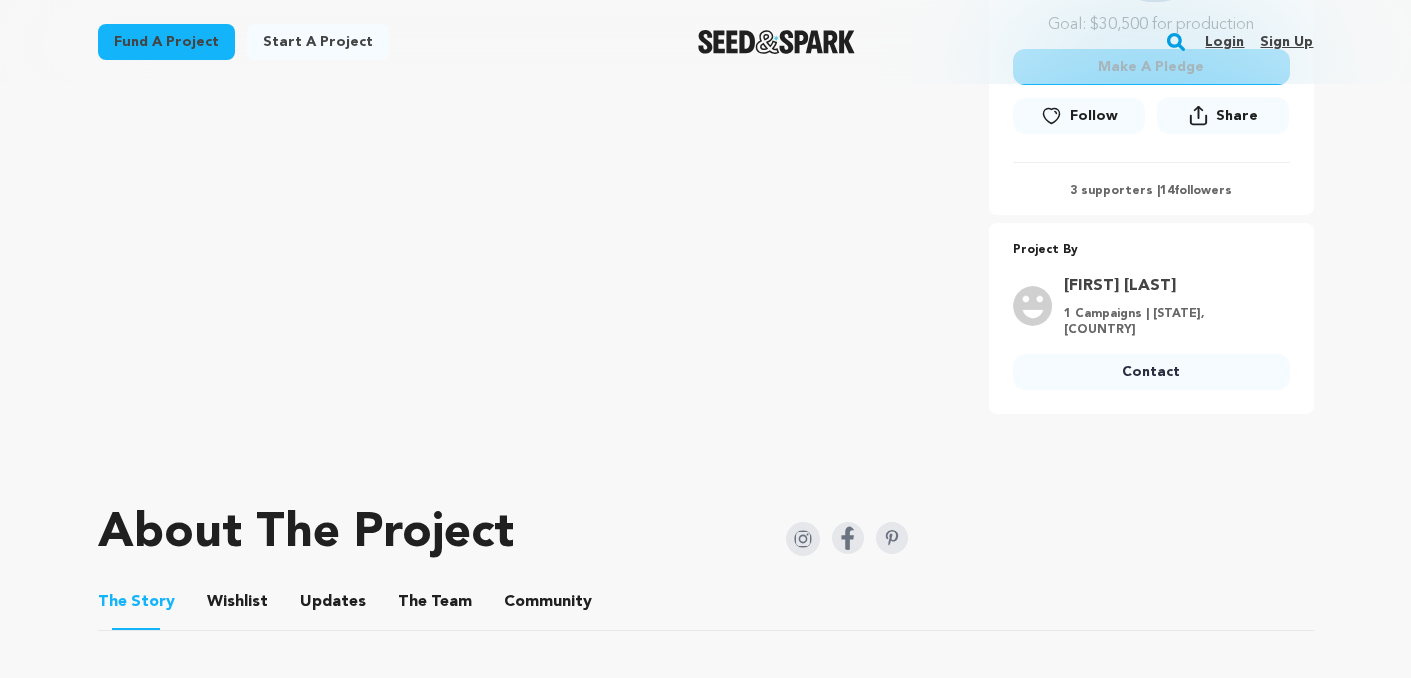 scroll, scrollTop: 732, scrollLeft: 0, axis: vertical 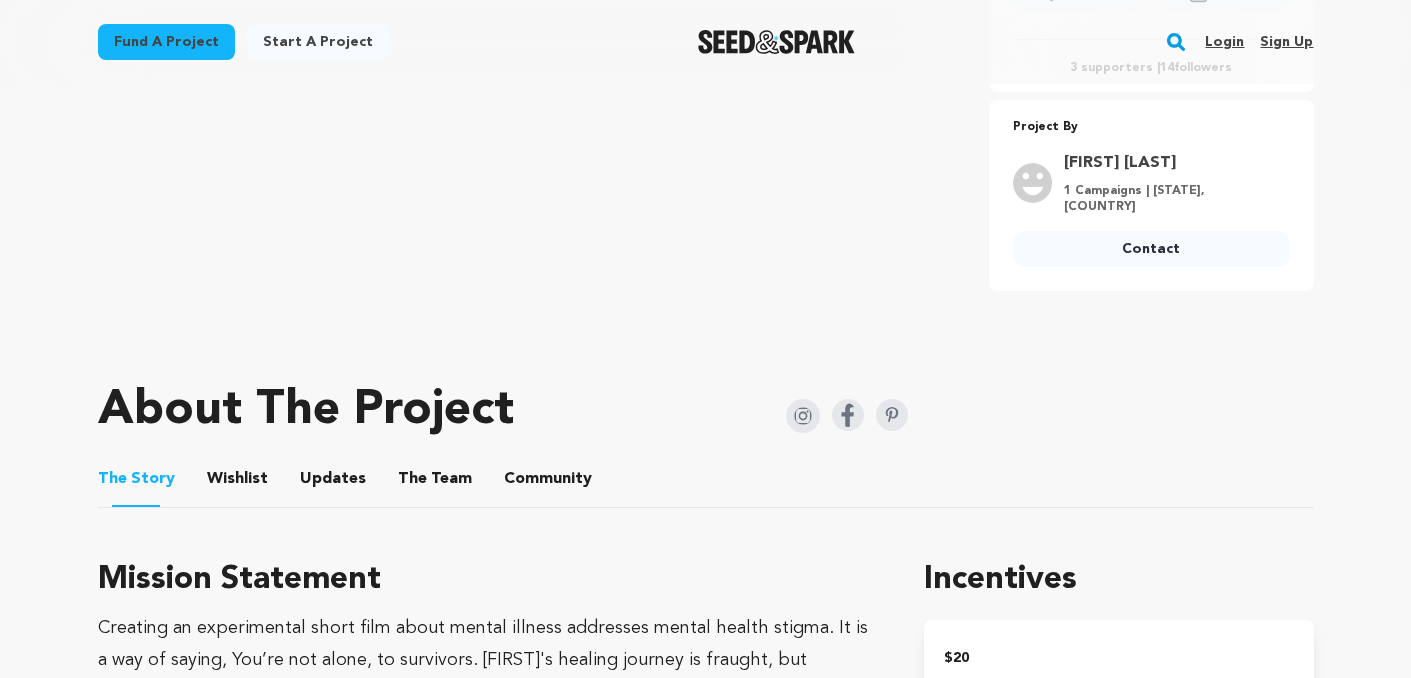 click on "The Team" at bounding box center [435, 483] 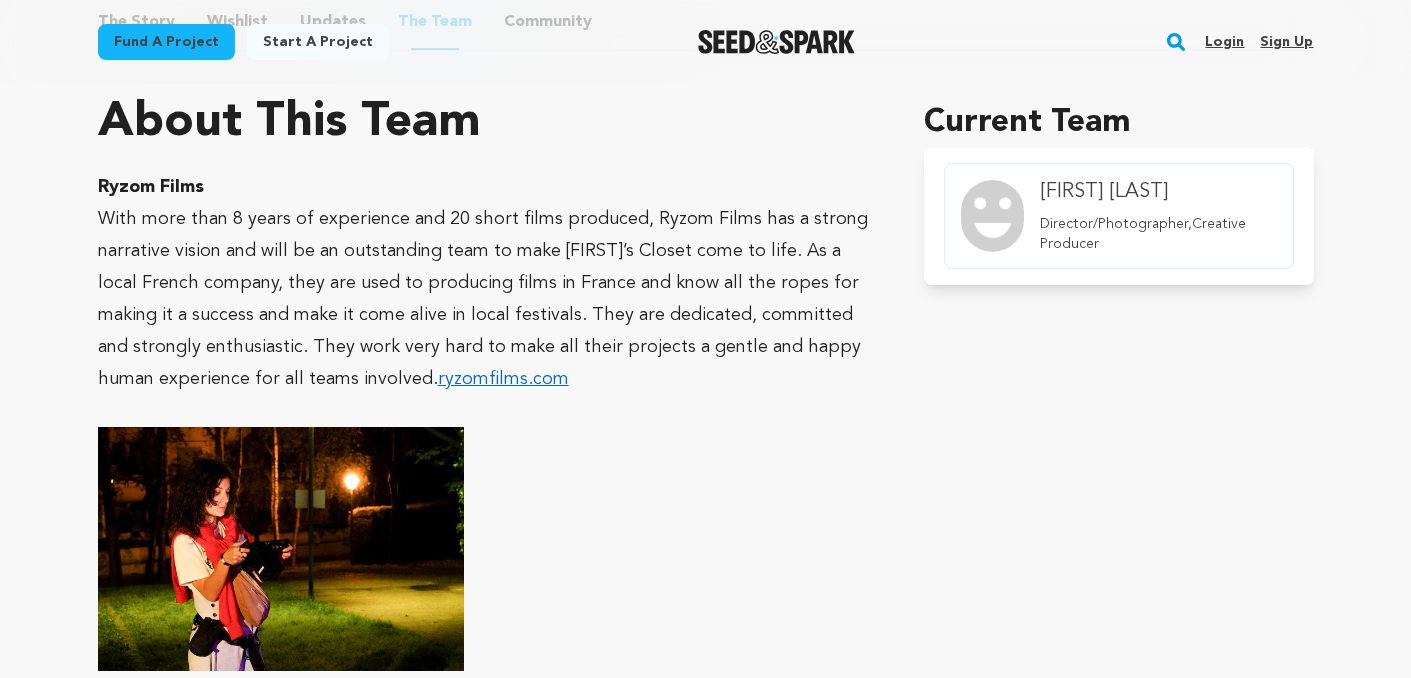 scroll, scrollTop: 1194, scrollLeft: 0, axis: vertical 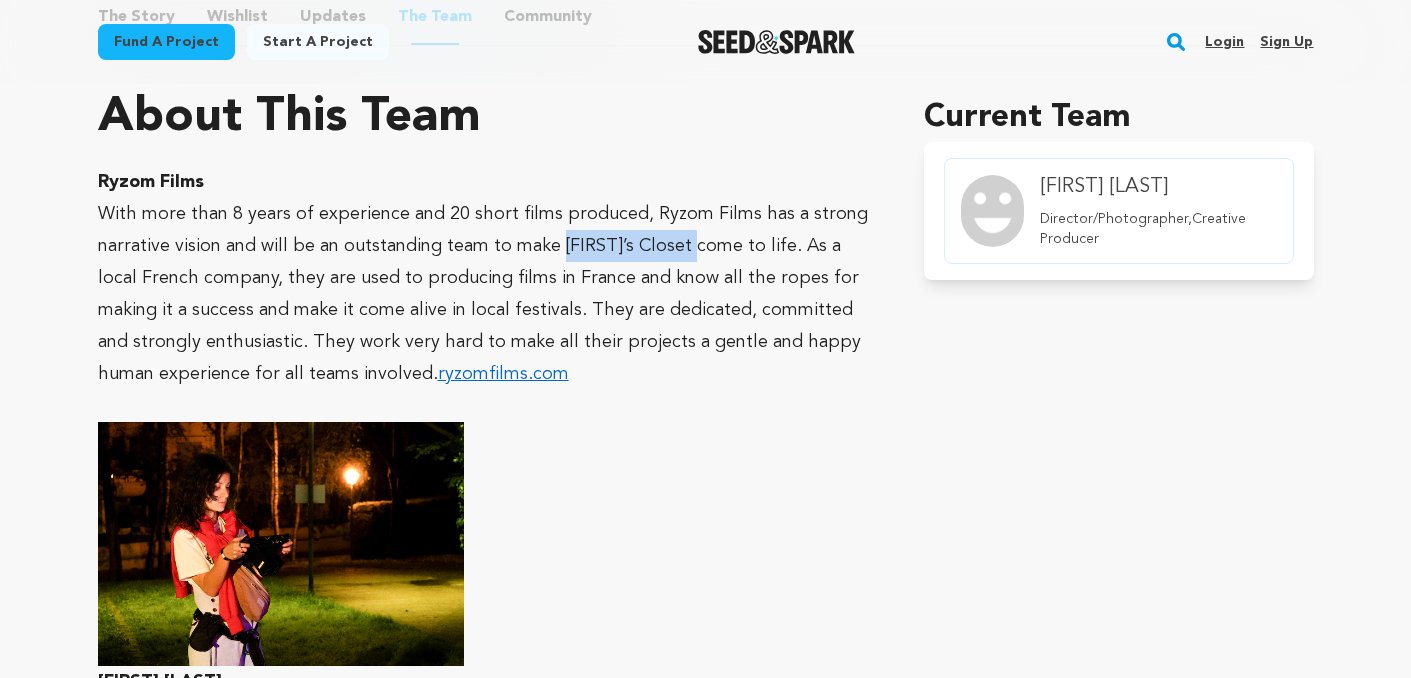 drag, startPoint x: 697, startPoint y: 247, endPoint x: 554, endPoint y: 241, distance: 143.12582 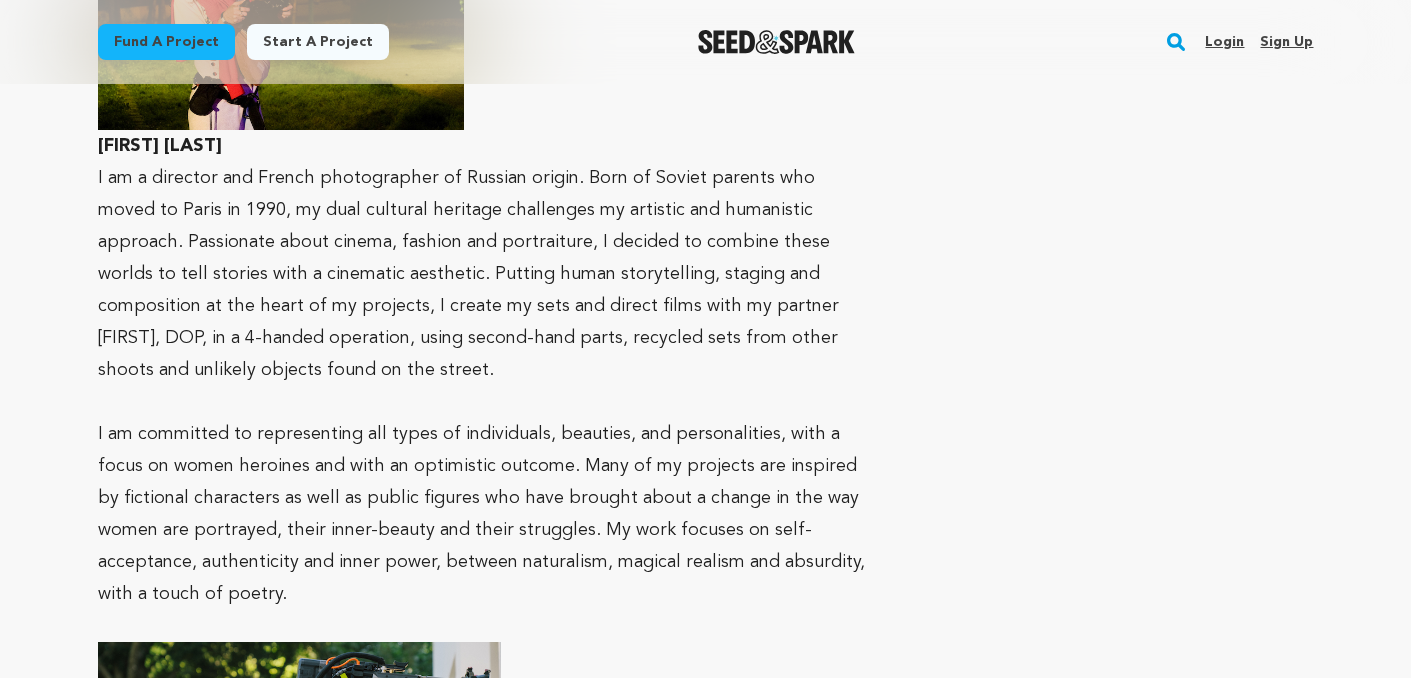 scroll, scrollTop: 1752, scrollLeft: 0, axis: vertical 